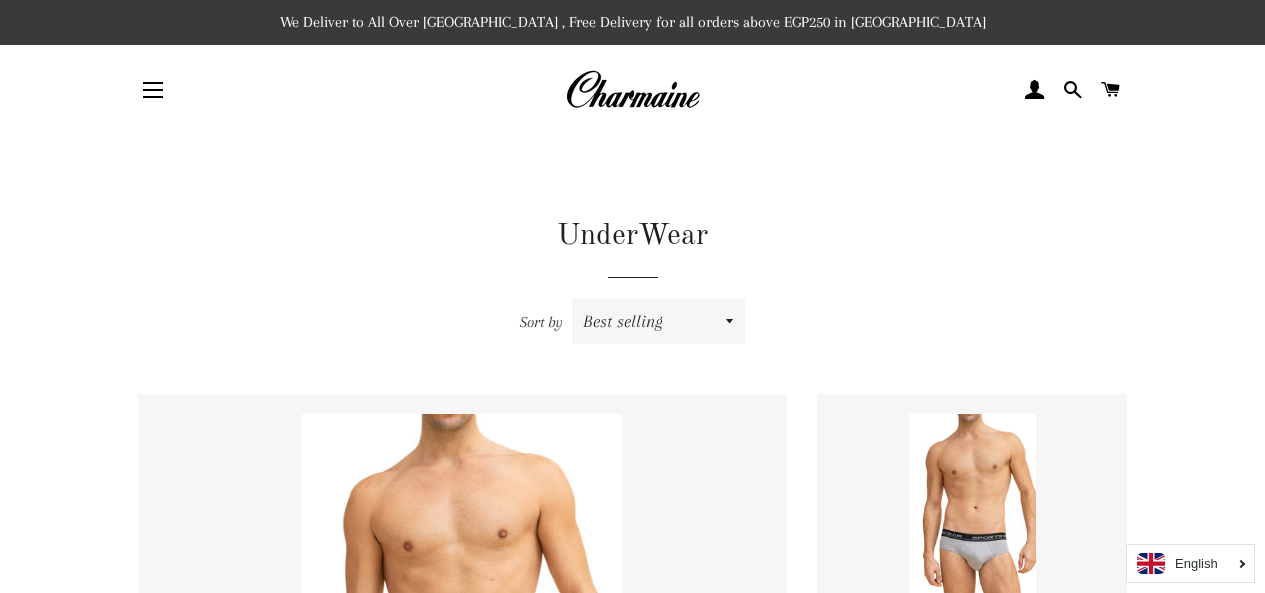 scroll, scrollTop: 0, scrollLeft: 0, axis: both 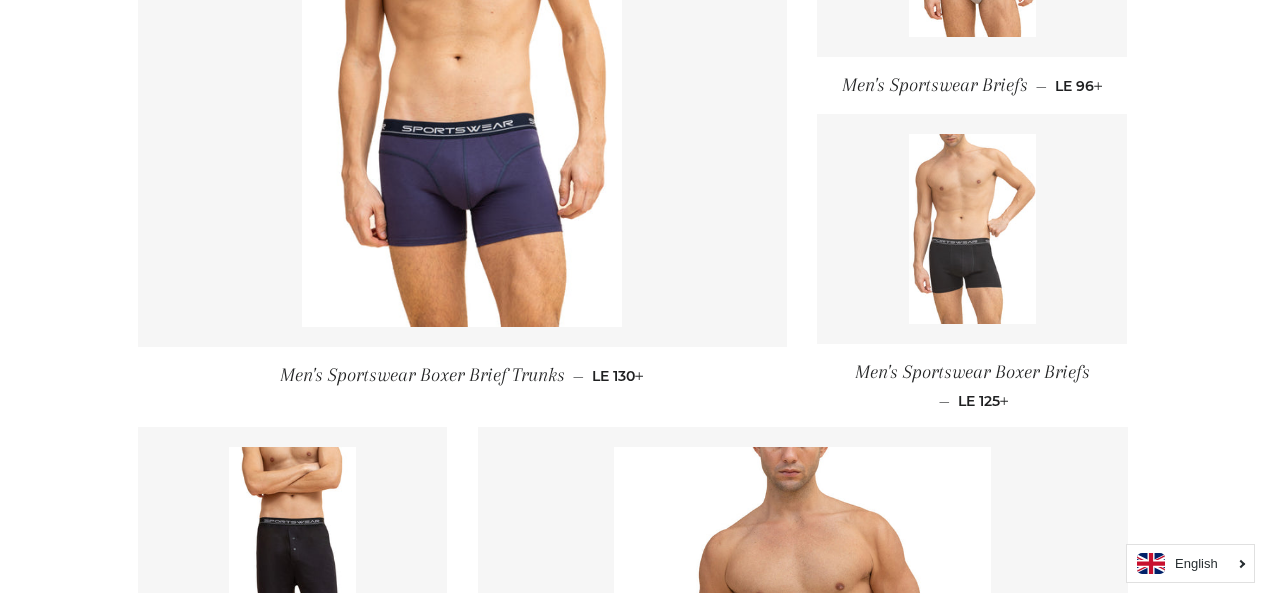 click at bounding box center (972, 229) 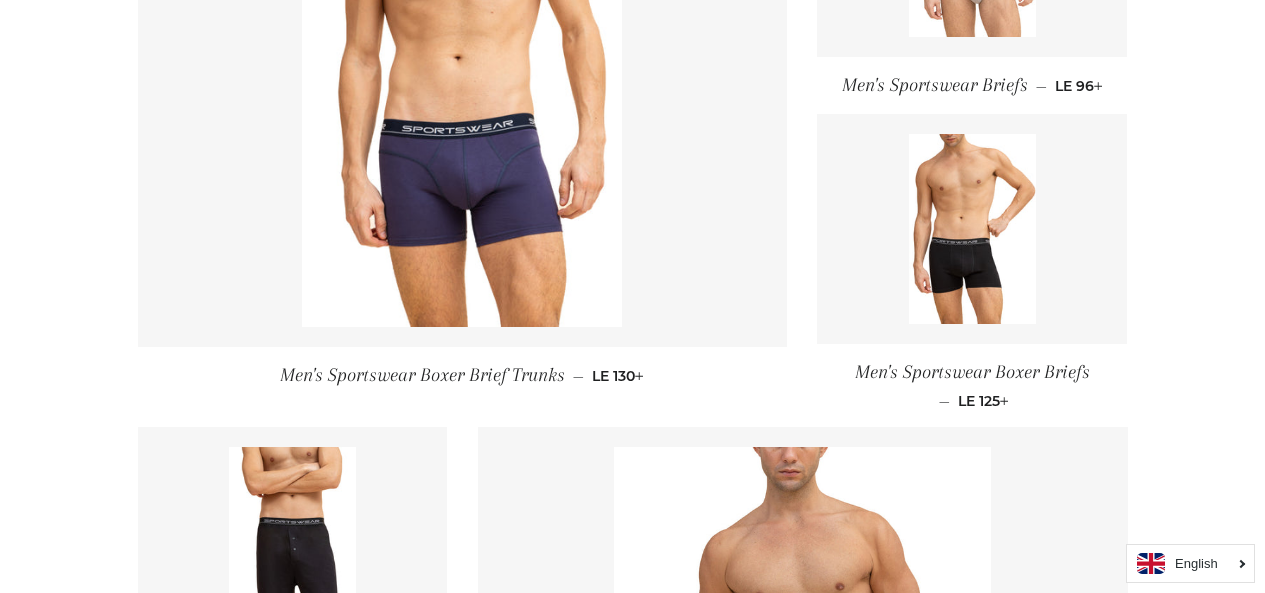 click at bounding box center (972, -58) 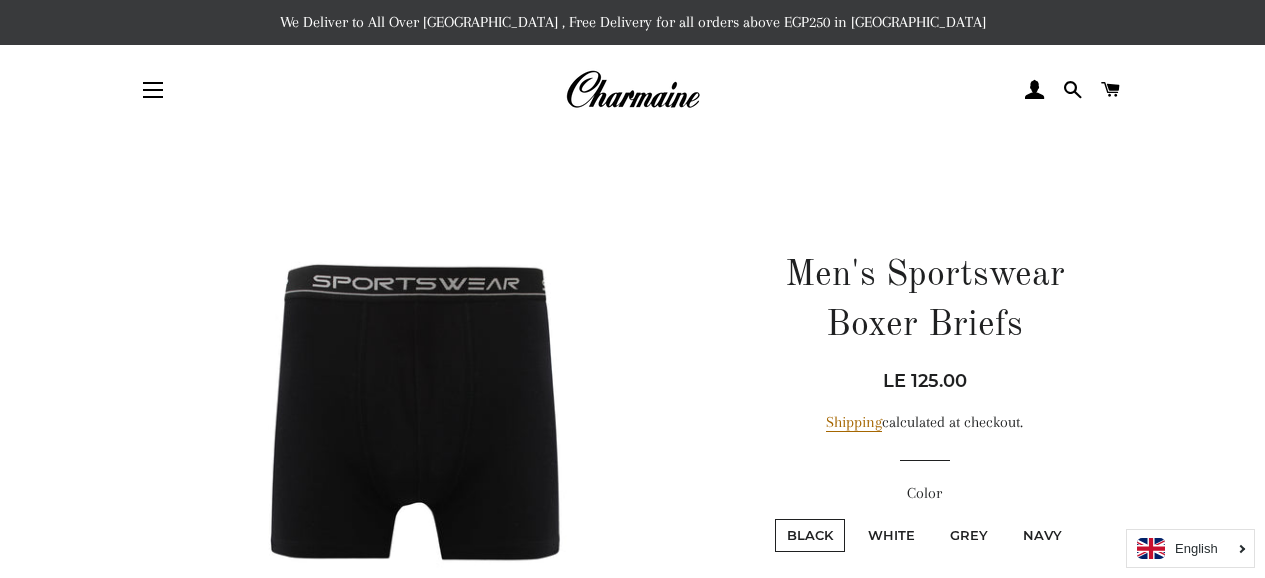 scroll, scrollTop: 0, scrollLeft: 0, axis: both 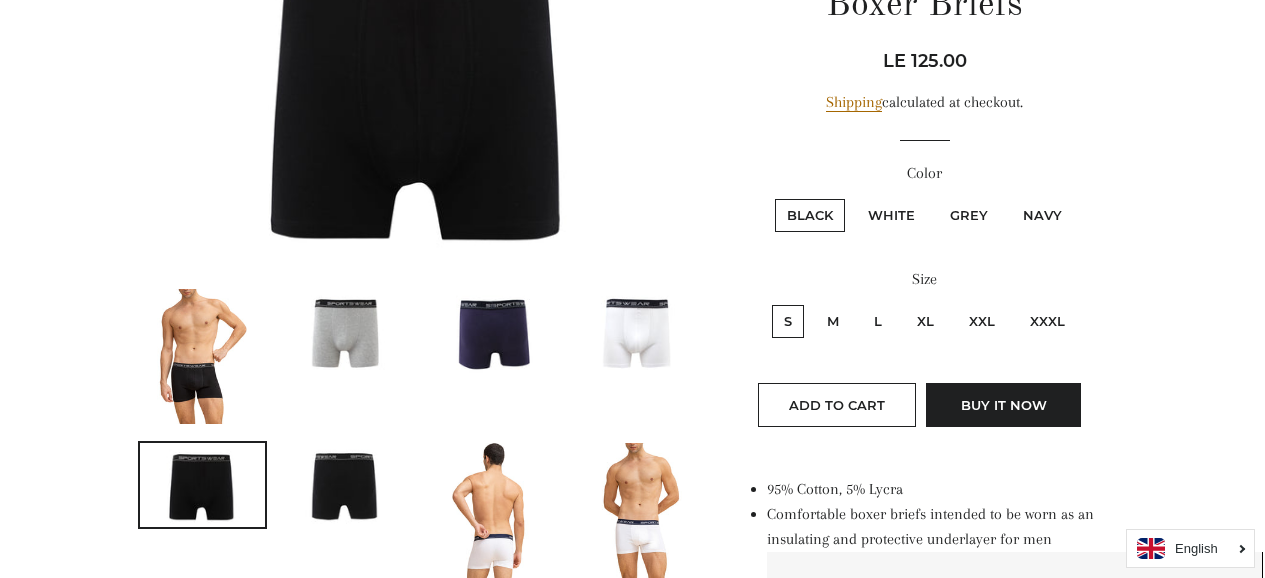 click on "XXXL" at bounding box center [1047, 321] 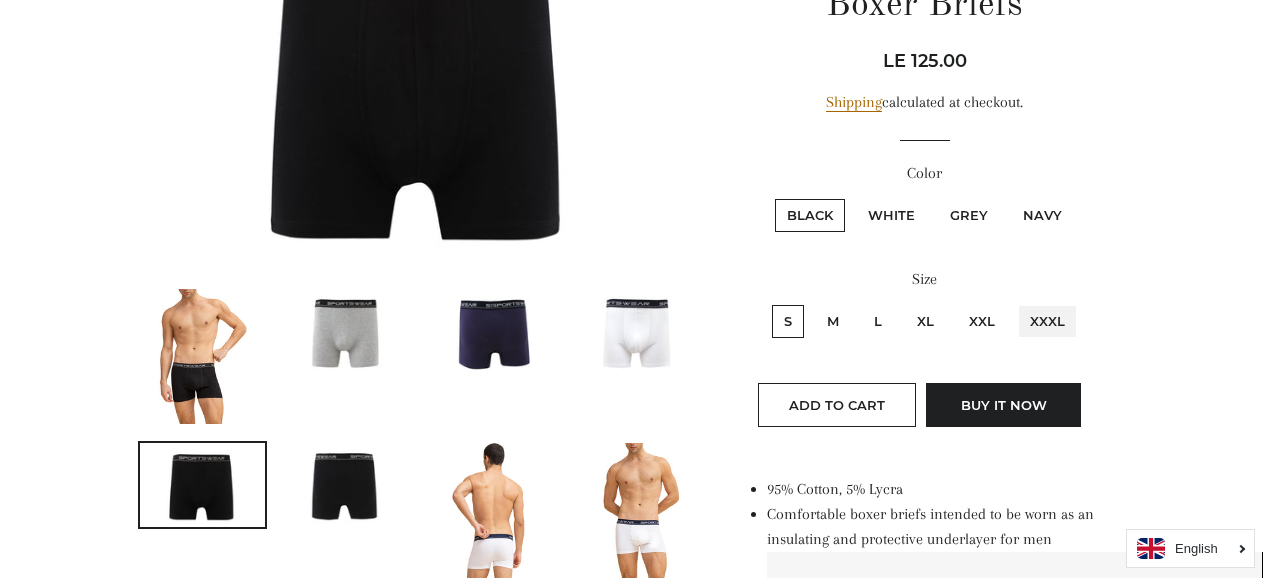 click on "XXXL" at bounding box center (1015, 302) 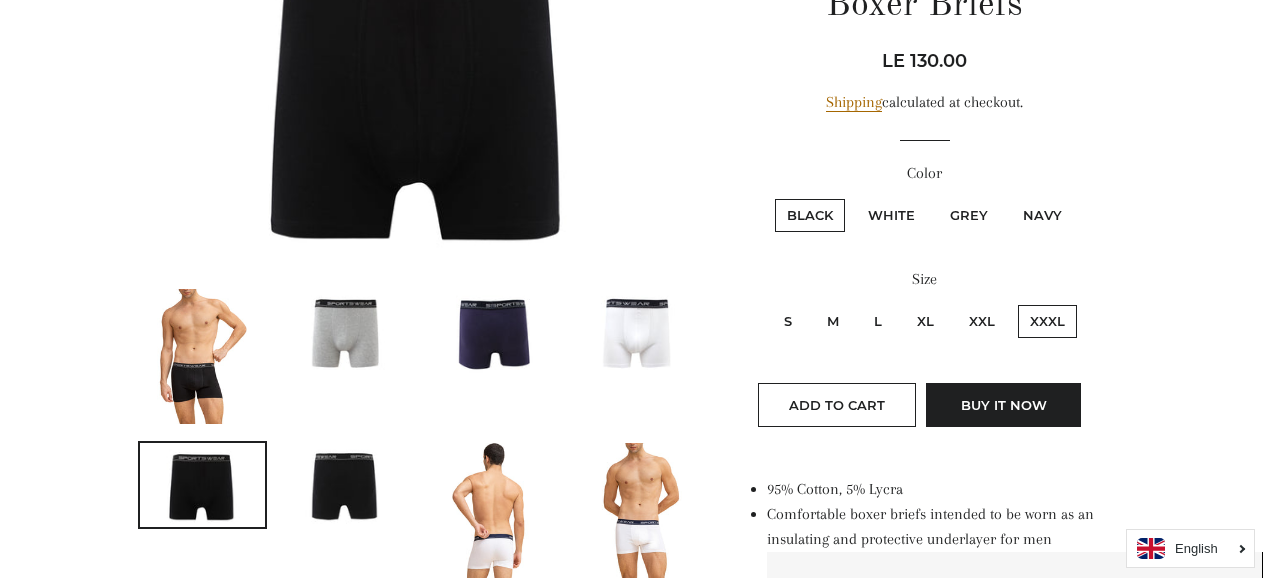 click at bounding box center (637, 331) 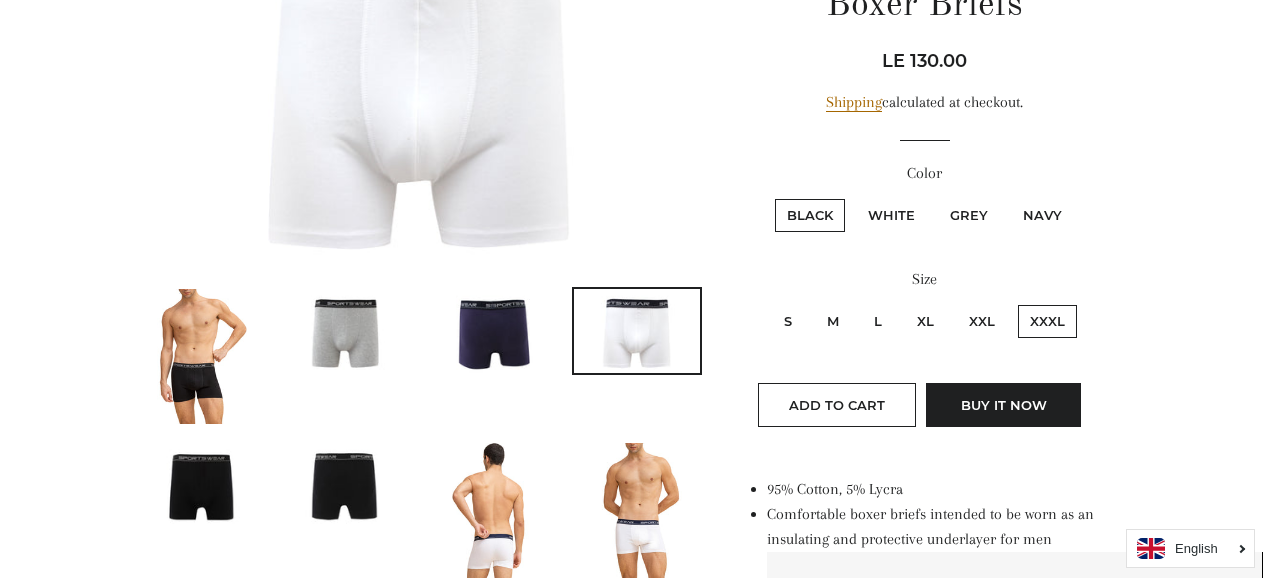 scroll, scrollTop: 697, scrollLeft: 0, axis: vertical 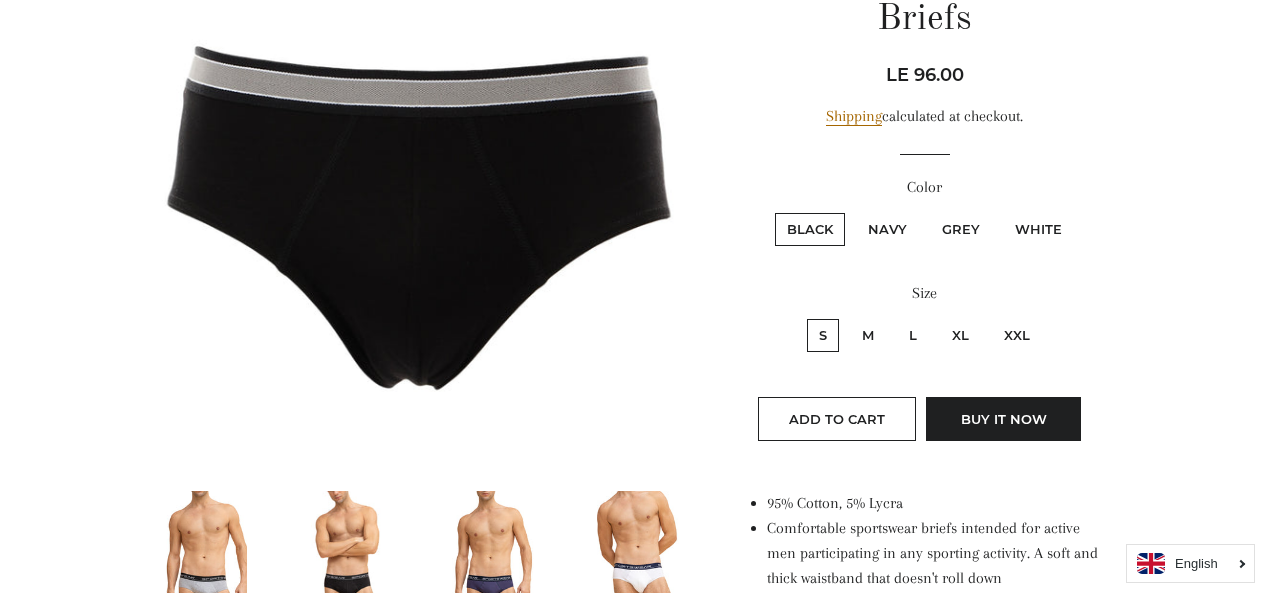 click on "Navy" at bounding box center (887, 229) 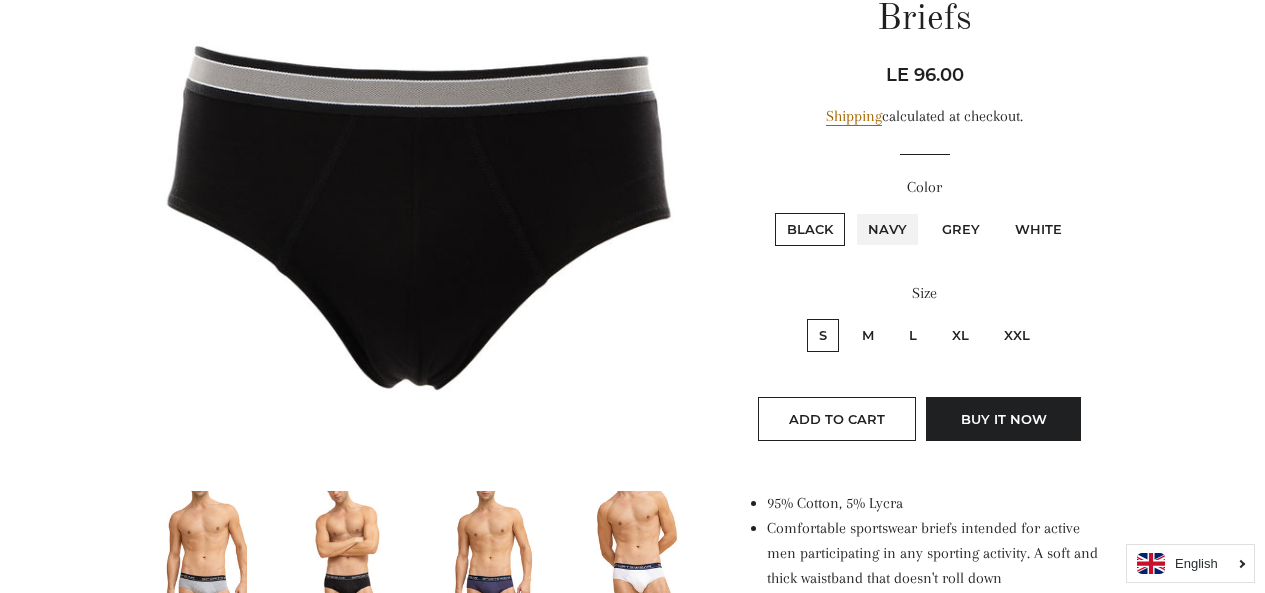 click on "Navy" at bounding box center (853, 210) 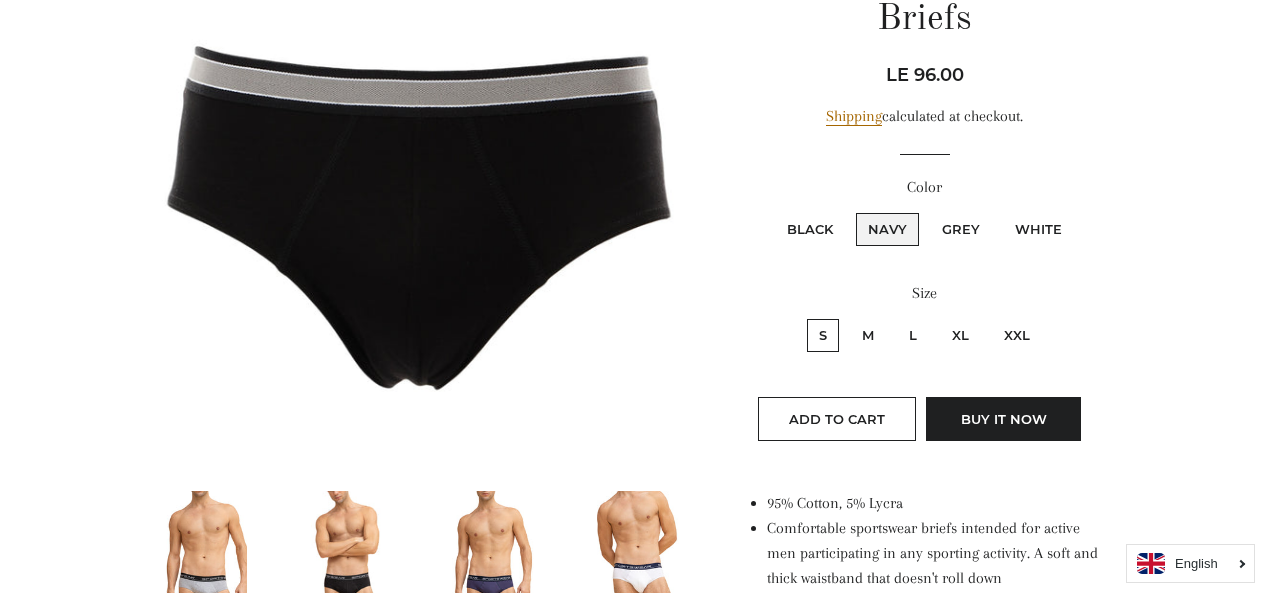 scroll, scrollTop: 871, scrollLeft: 0, axis: vertical 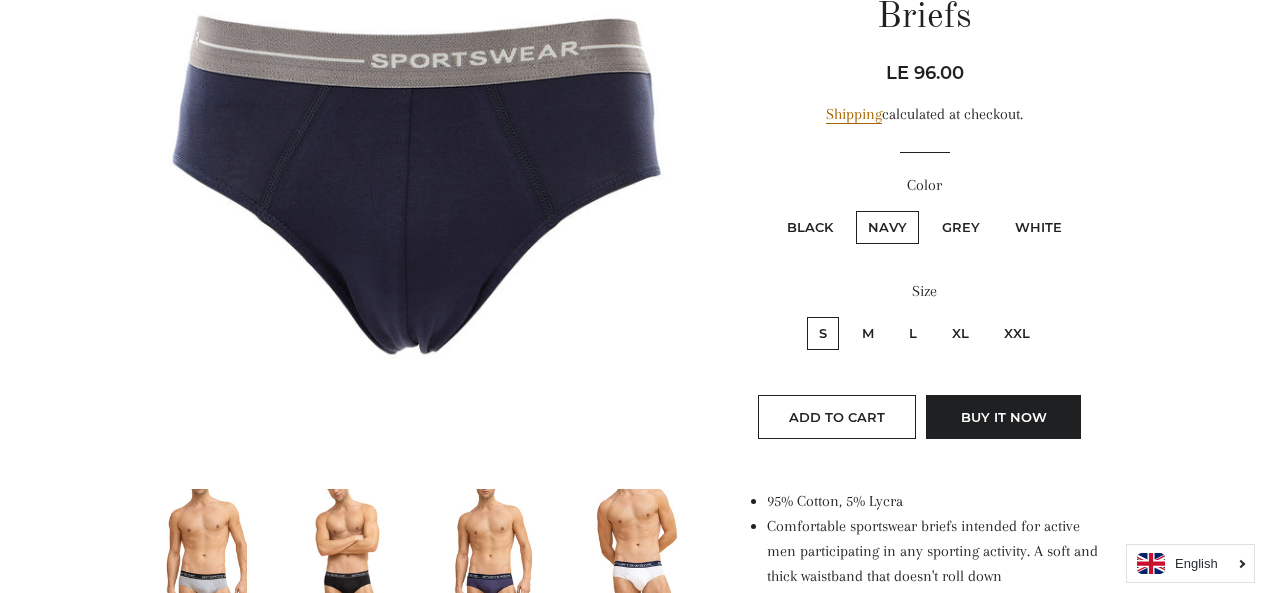 click on "Grey" at bounding box center [961, 227] 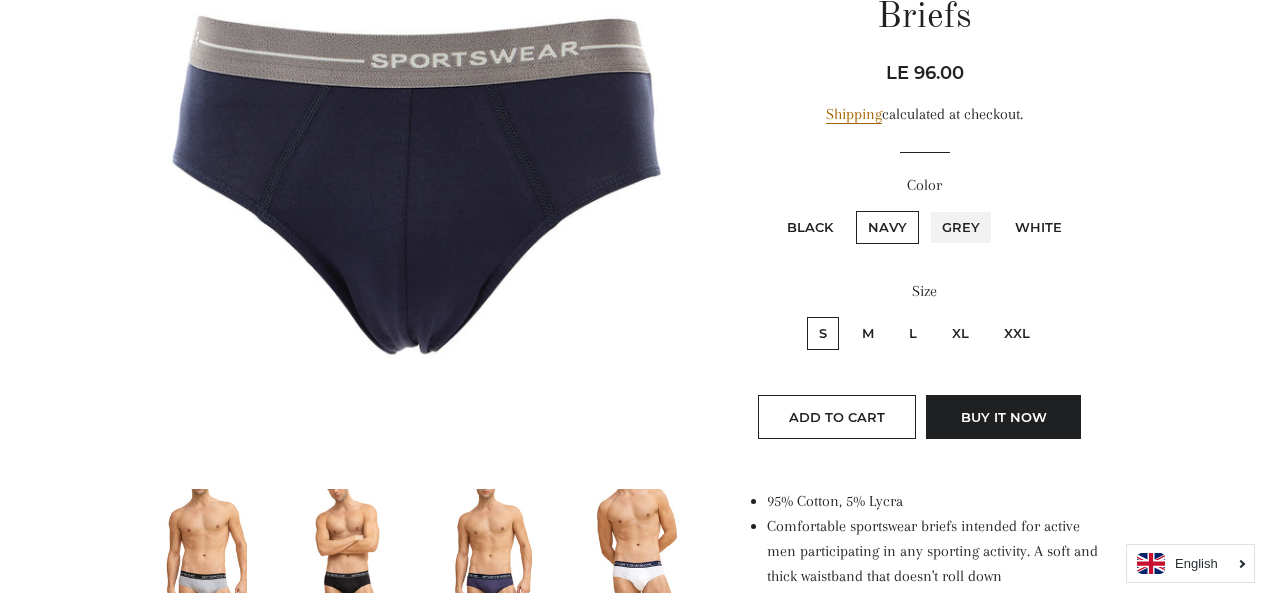 radio on "true" 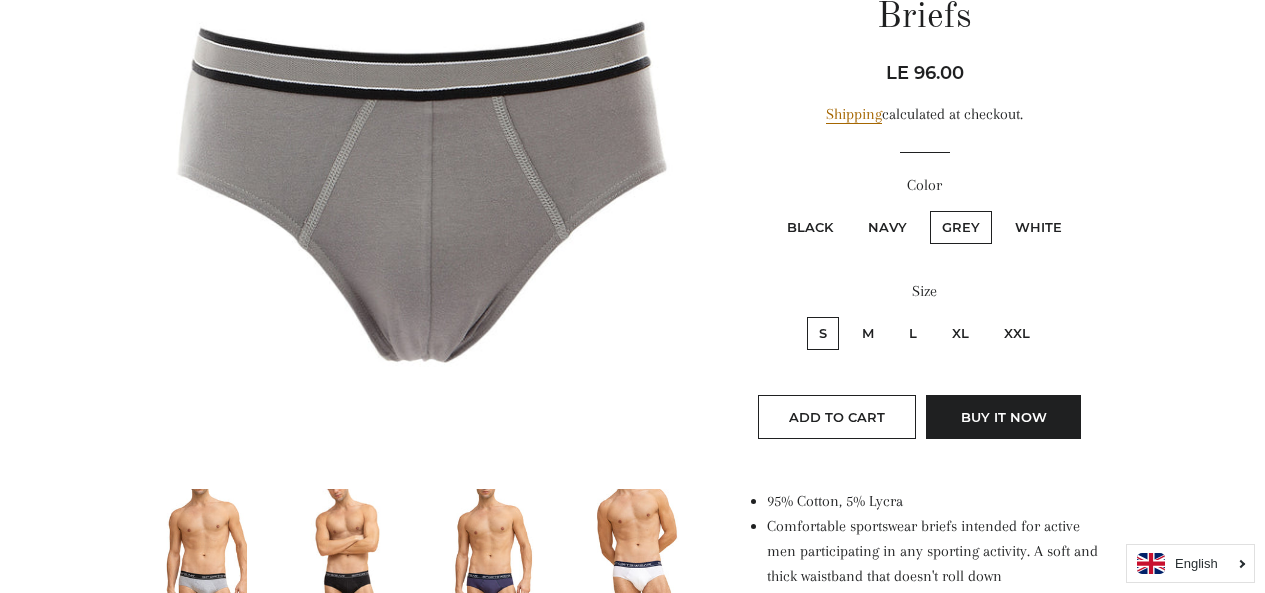click on "White" at bounding box center [1038, 227] 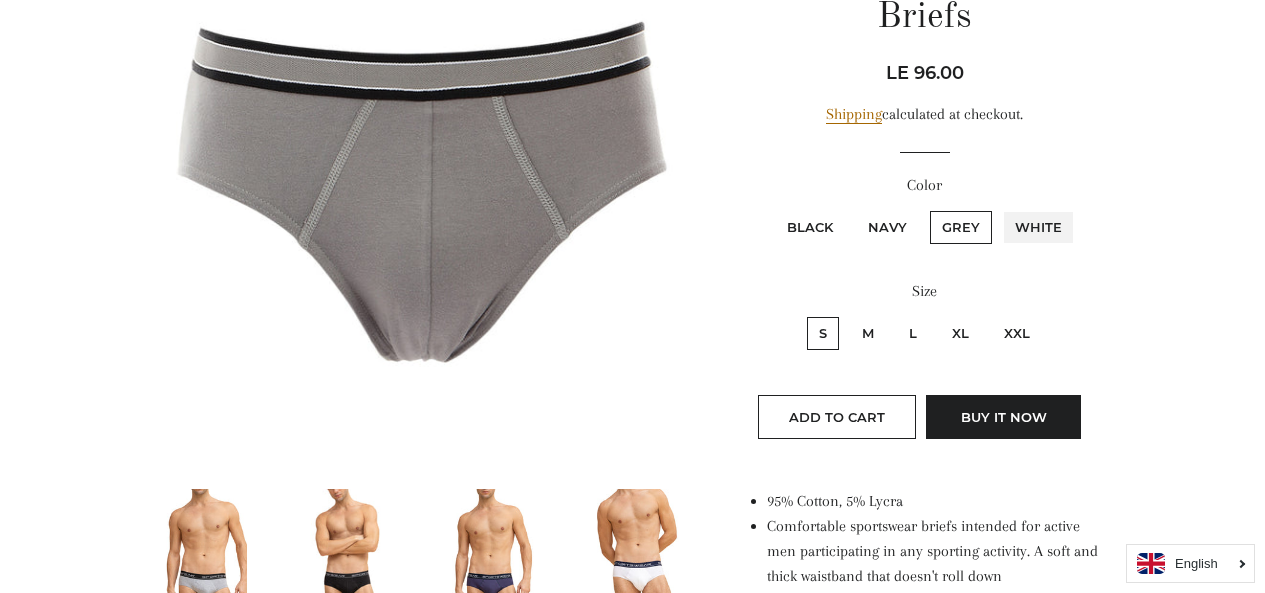 radio on "true" 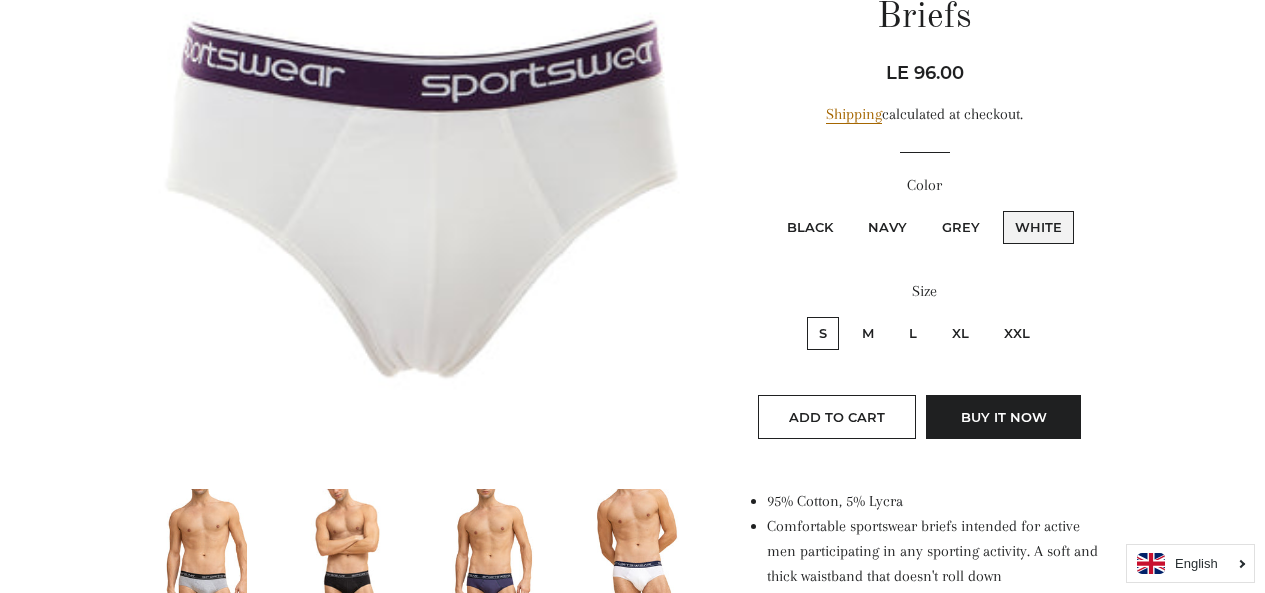 scroll, scrollTop: 873, scrollLeft: 0, axis: vertical 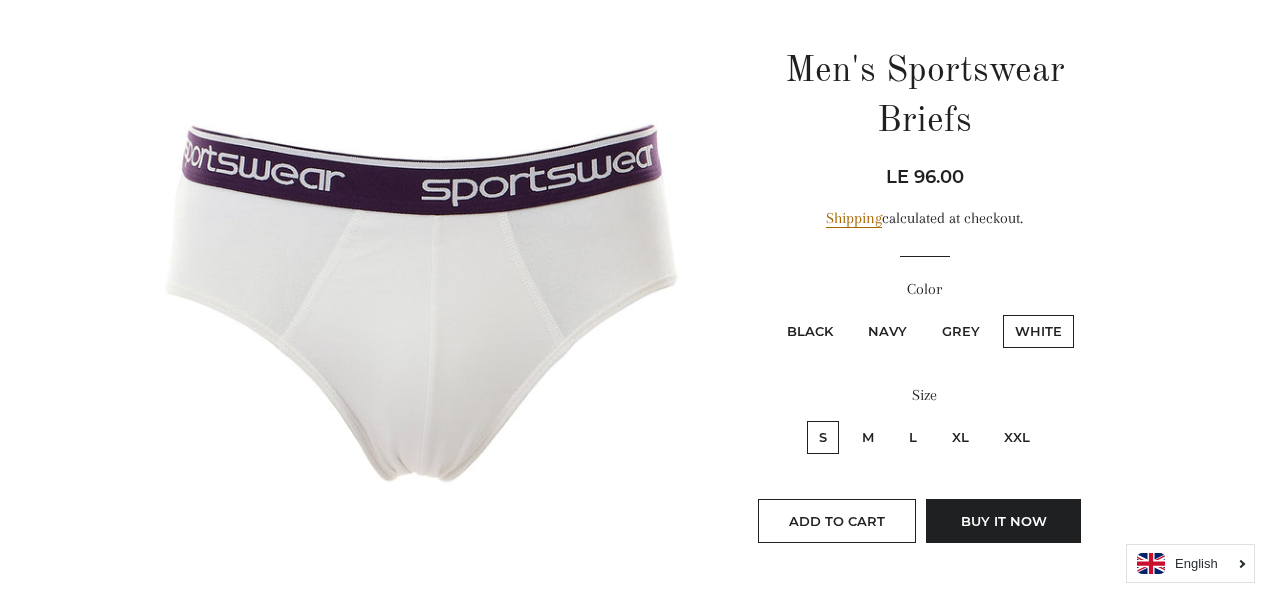 click on "XXL" at bounding box center (1017, 437) 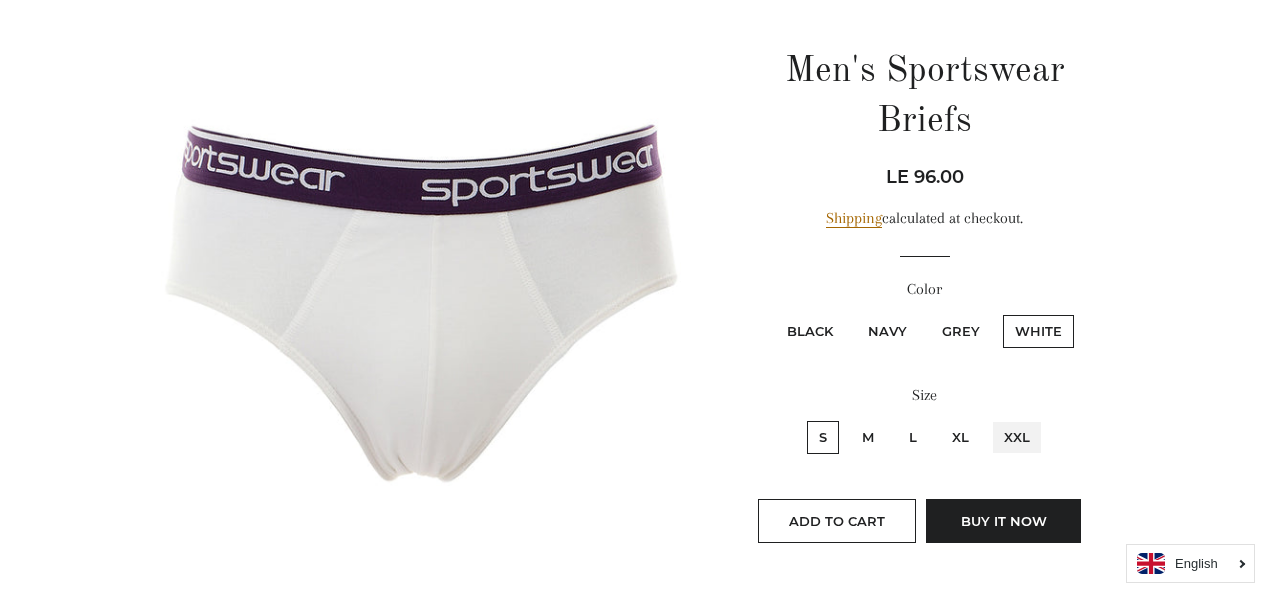 click on "XXL" at bounding box center (989, 418) 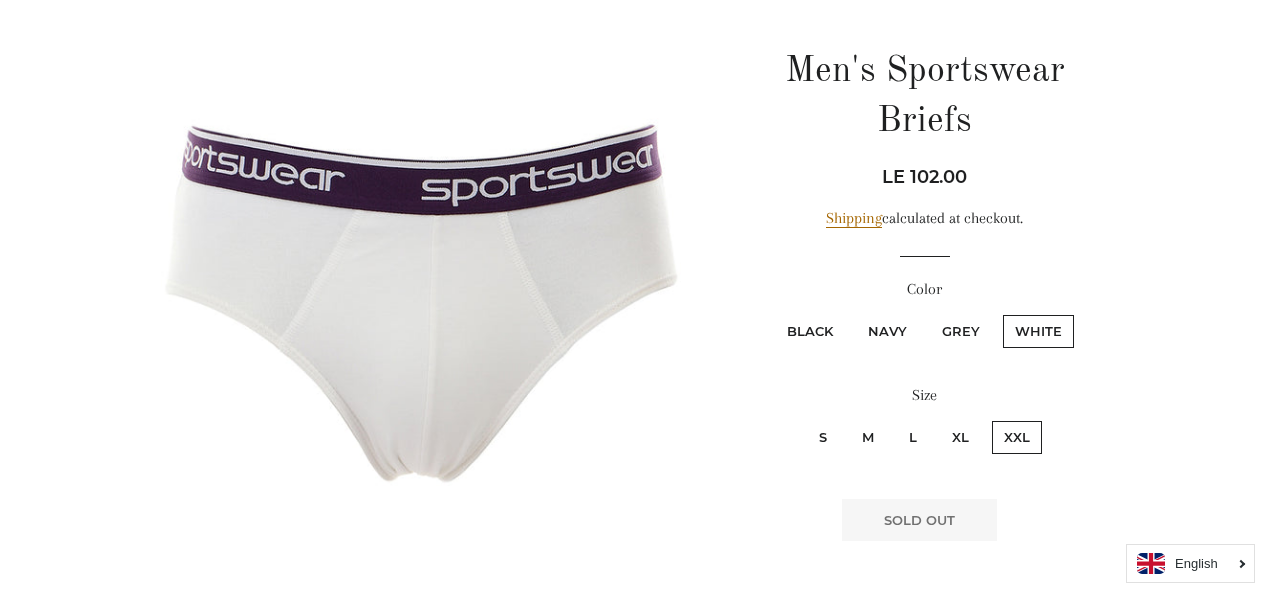 click on "Grey" at bounding box center (961, 331) 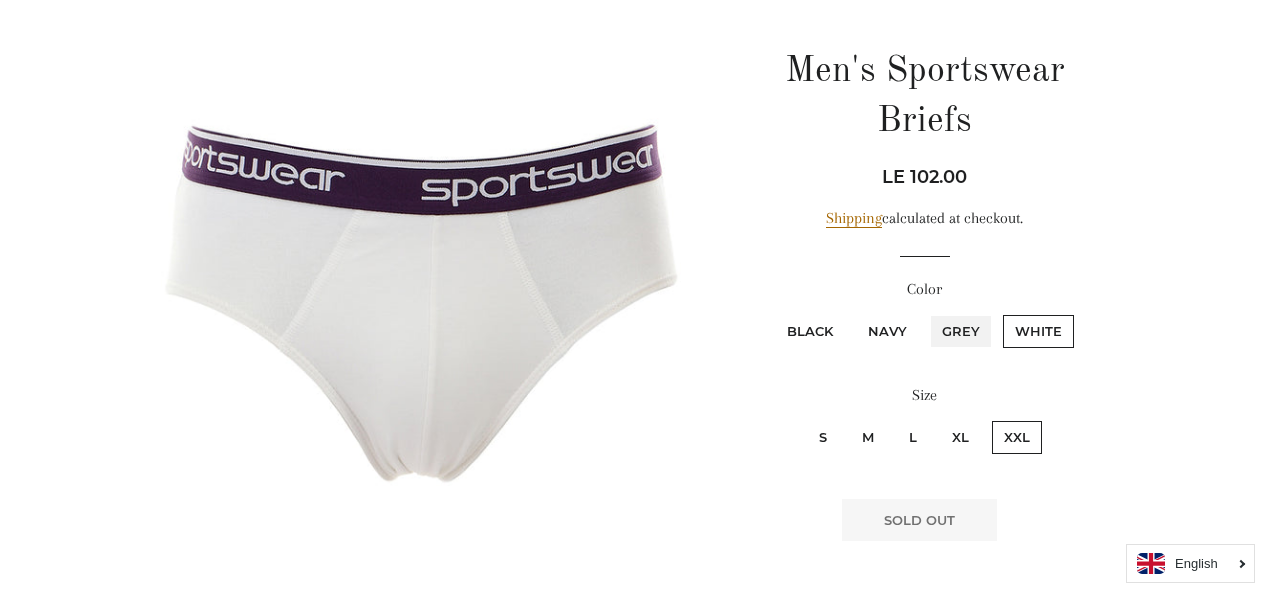 click on "Grey" at bounding box center [927, 312] 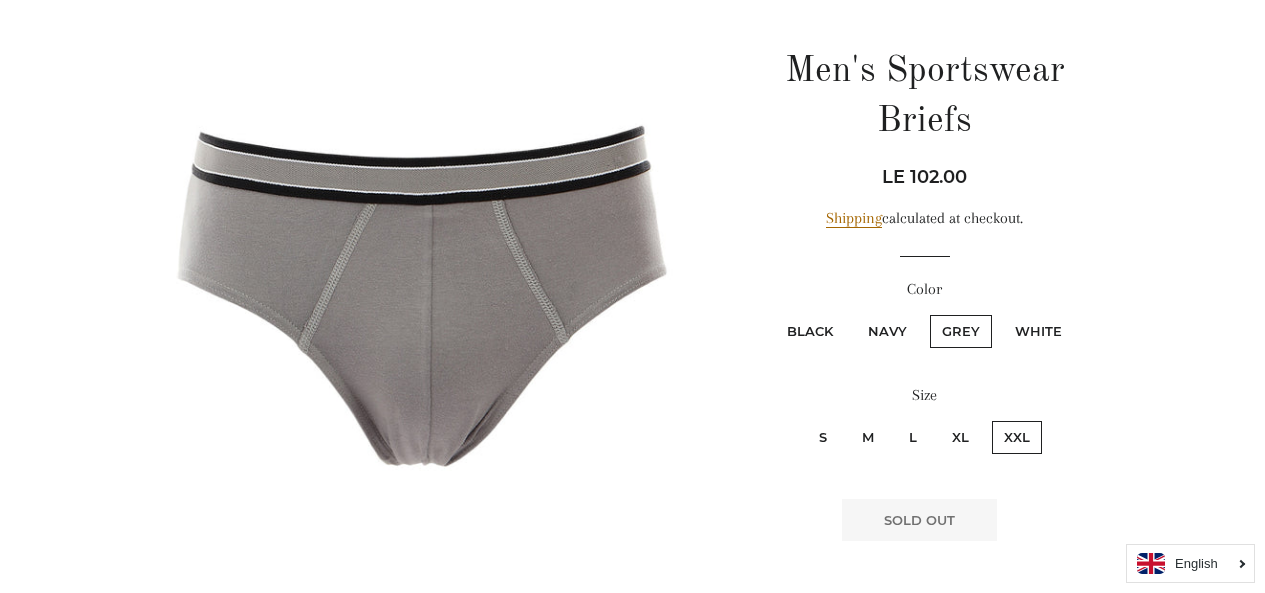 click on "Navy" at bounding box center (887, 331) 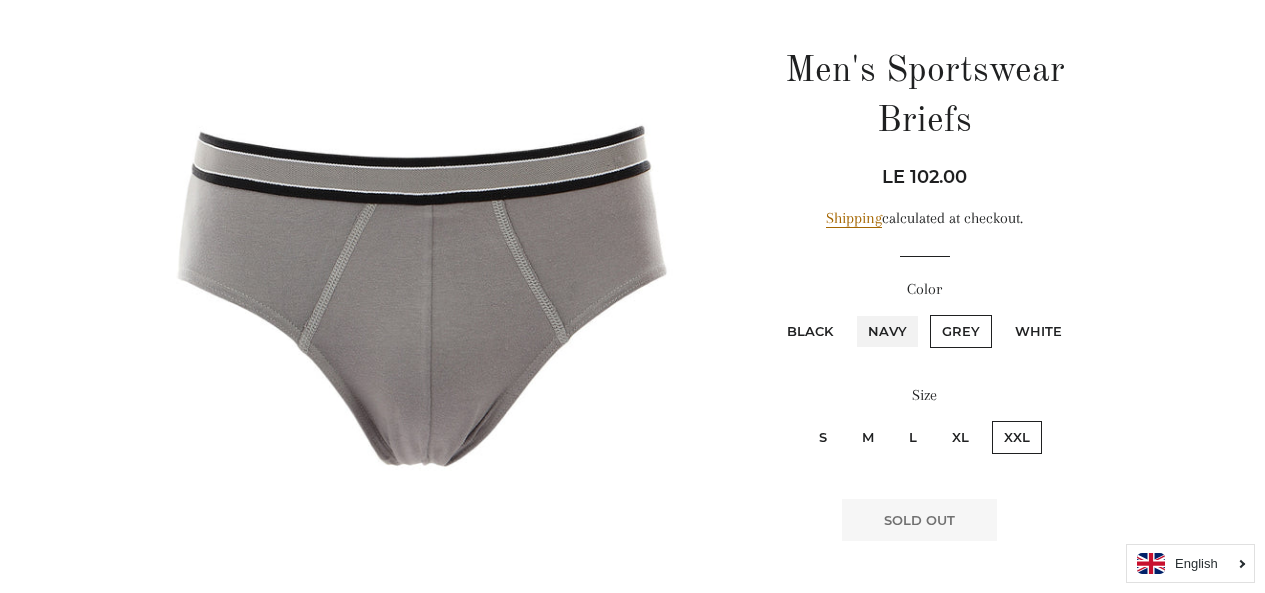 click on "Navy" at bounding box center (853, 312) 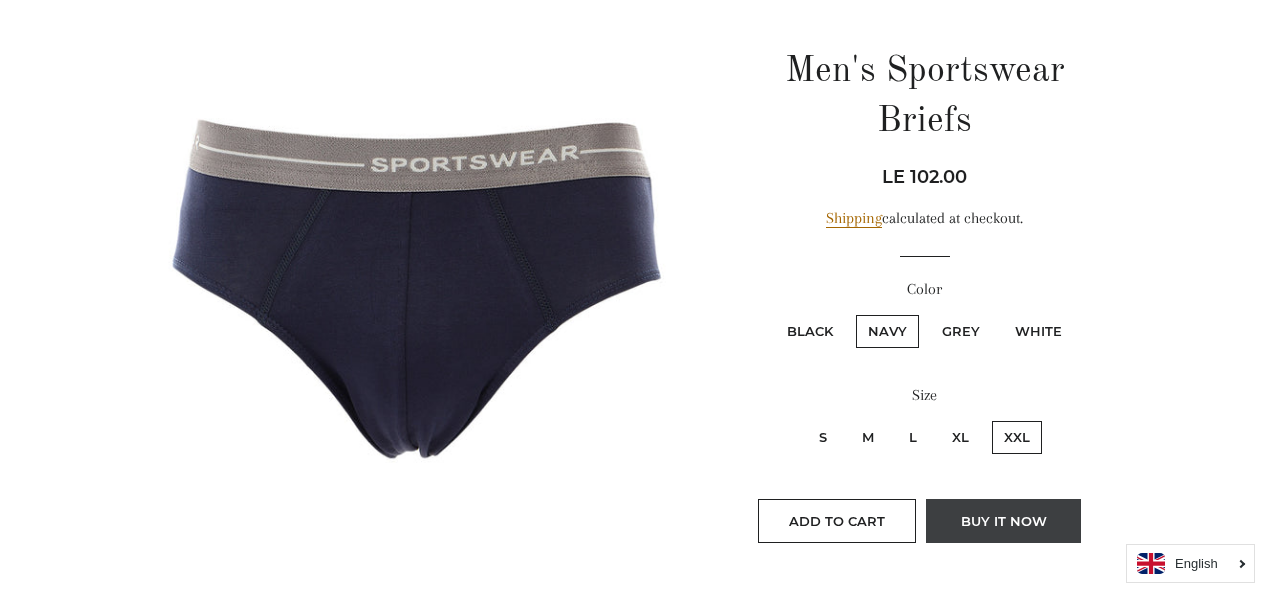 click on "Buy it now" at bounding box center (1003, 521) 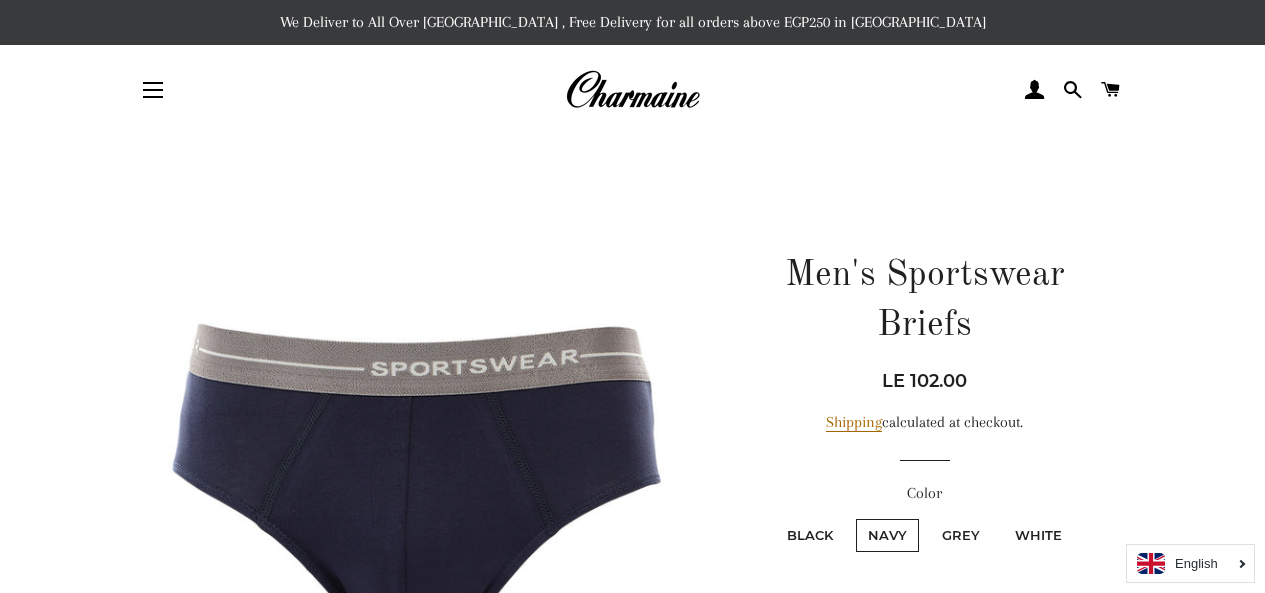 scroll, scrollTop: 204, scrollLeft: 0, axis: vertical 